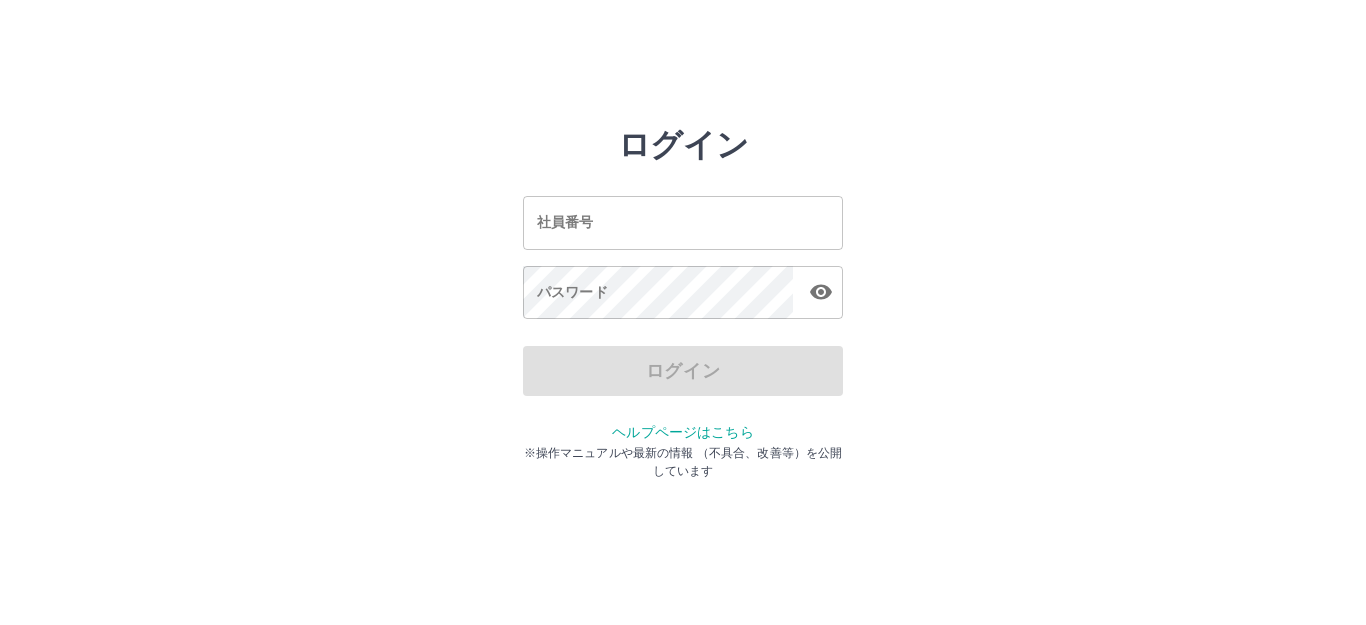 scroll, scrollTop: 0, scrollLeft: 0, axis: both 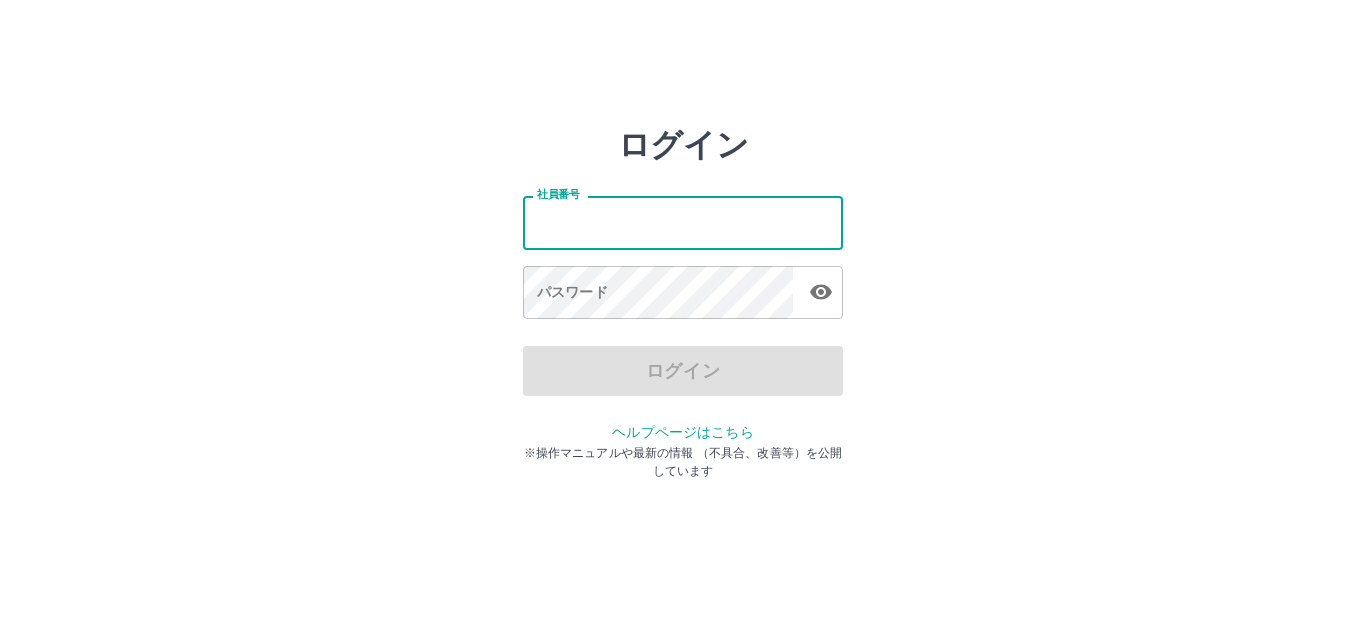 click on "社員番号" at bounding box center [683, 222] 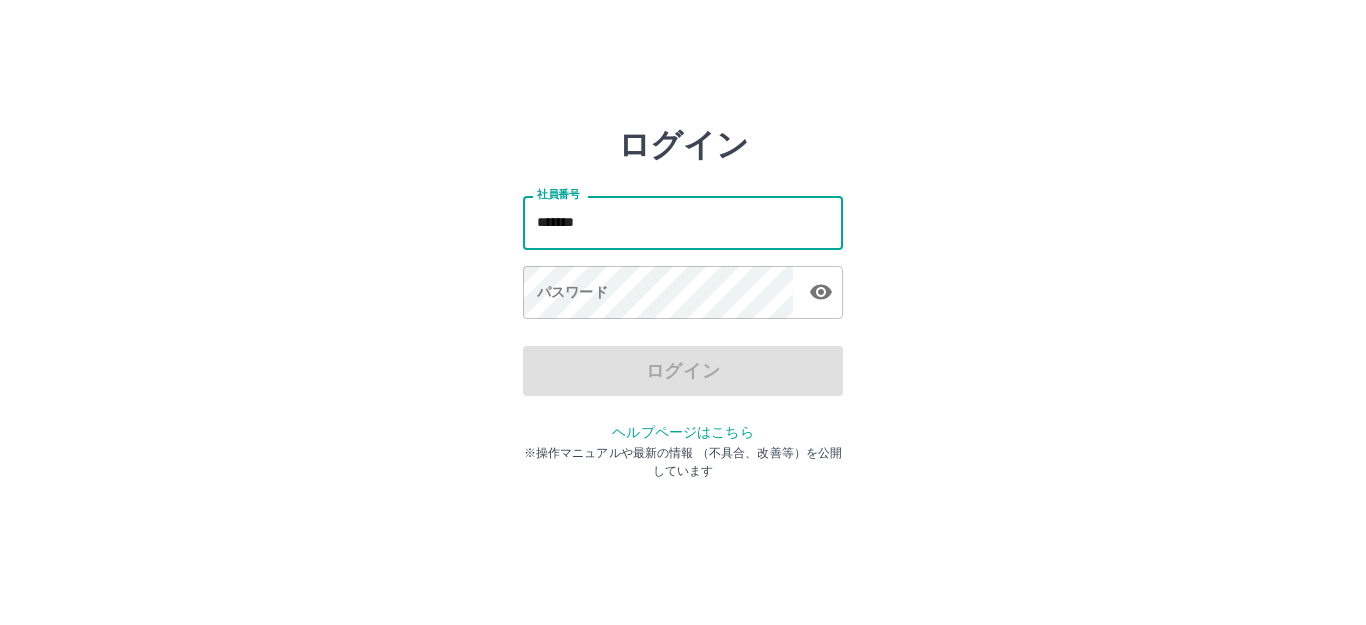 type on "*******" 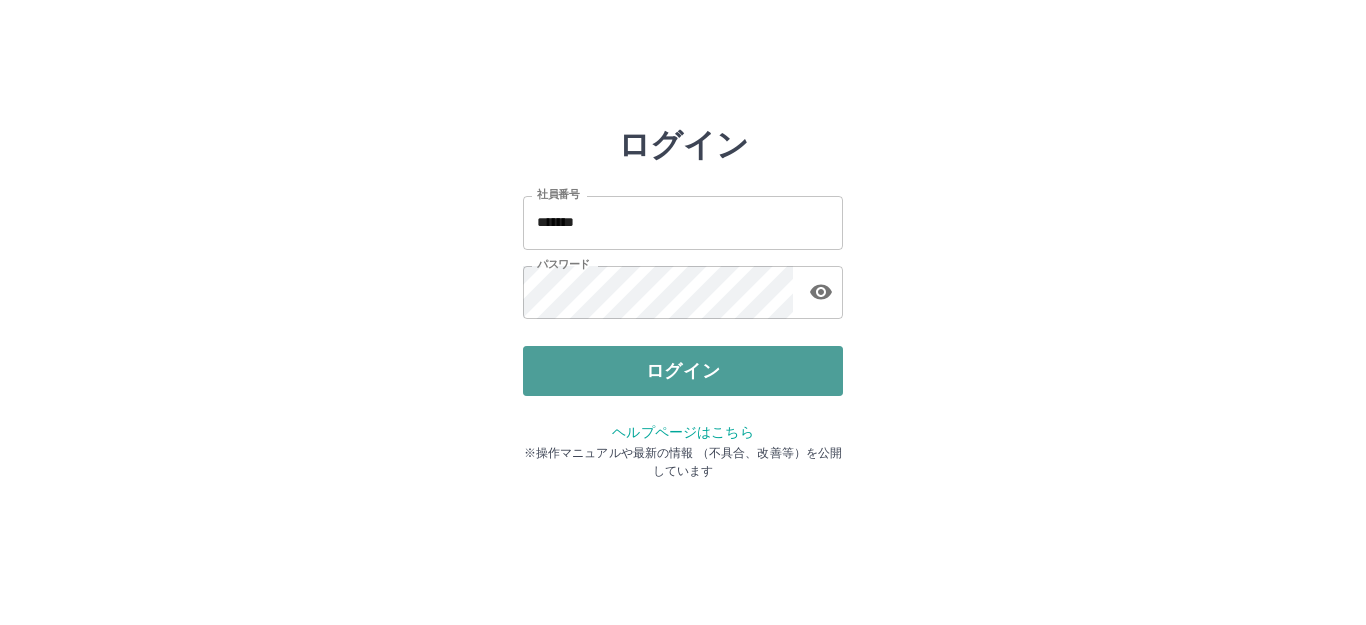 click on "ログイン" at bounding box center [683, 371] 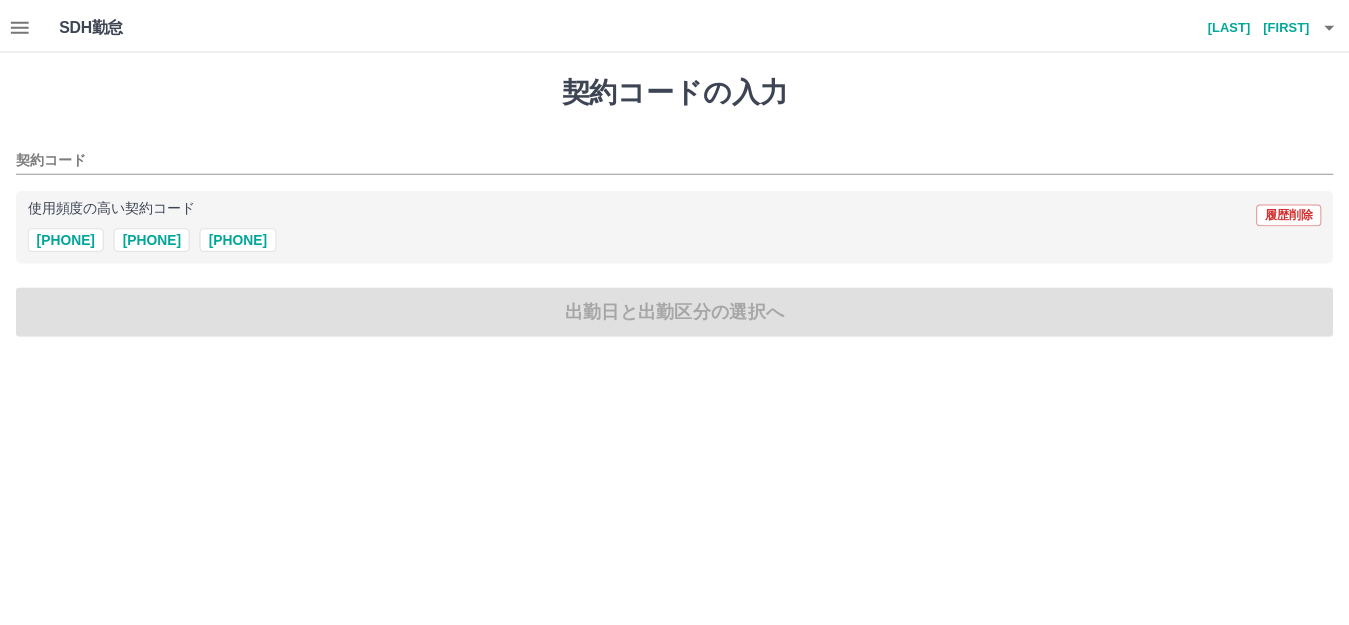 scroll, scrollTop: 0, scrollLeft: 0, axis: both 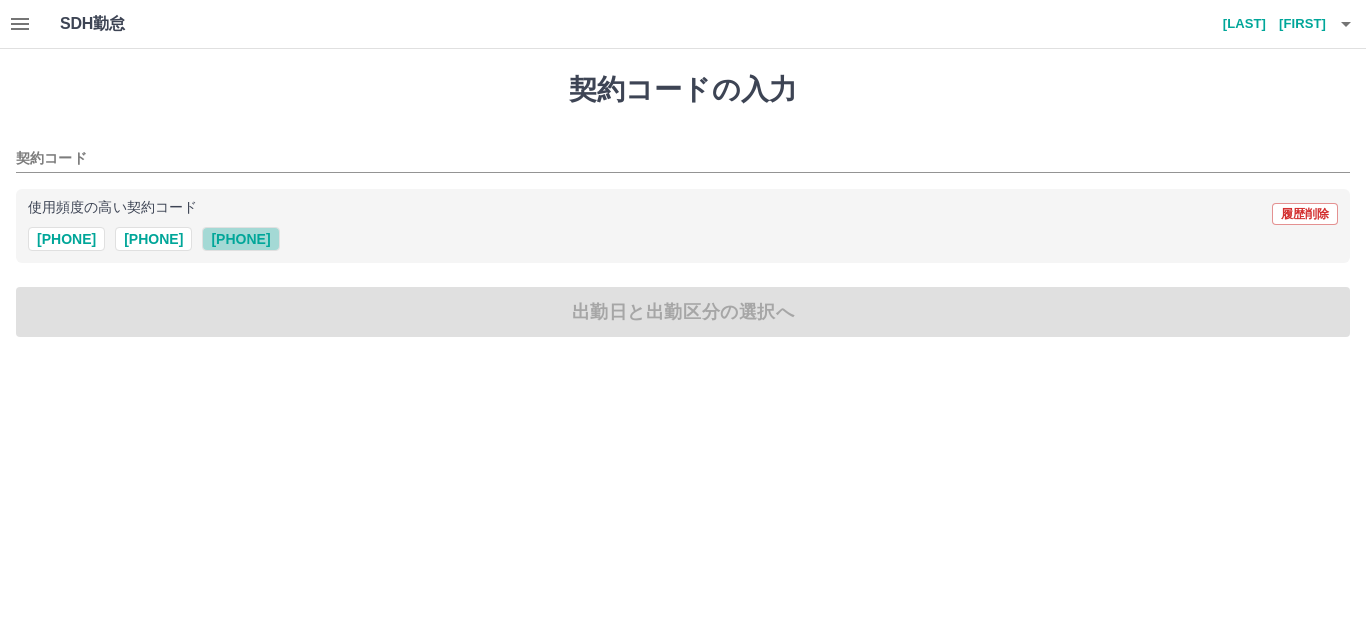 click on "[PHONE]" at bounding box center [240, 239] 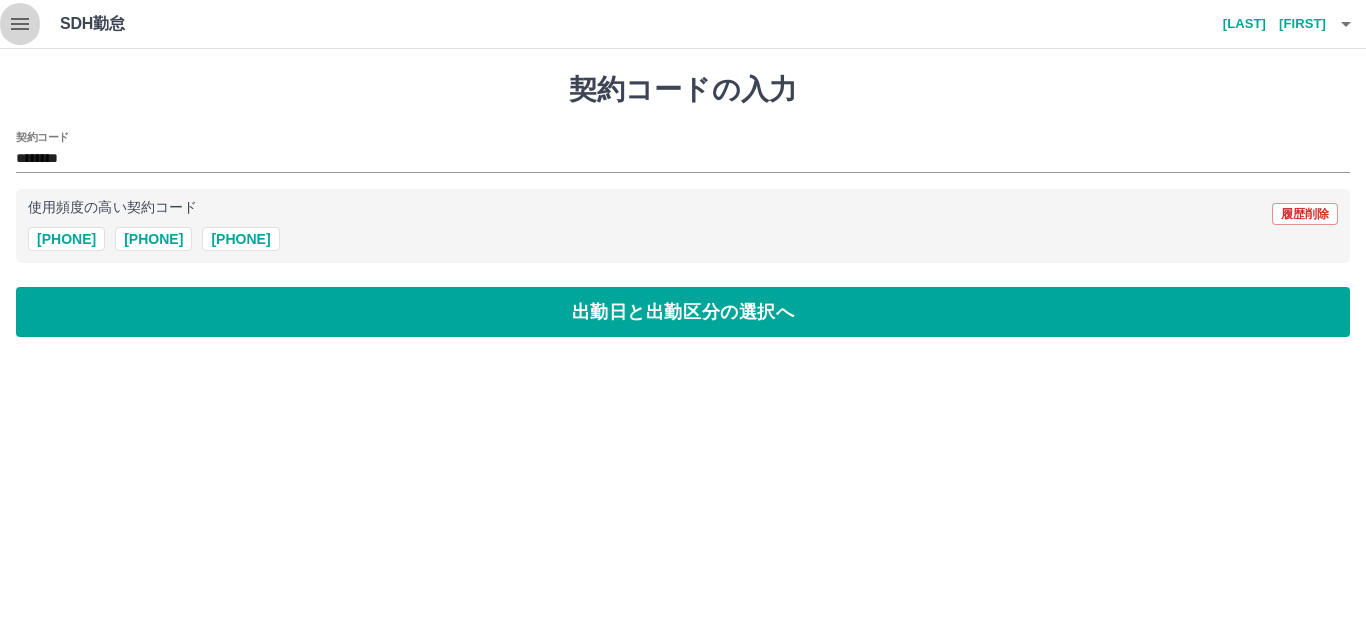 click 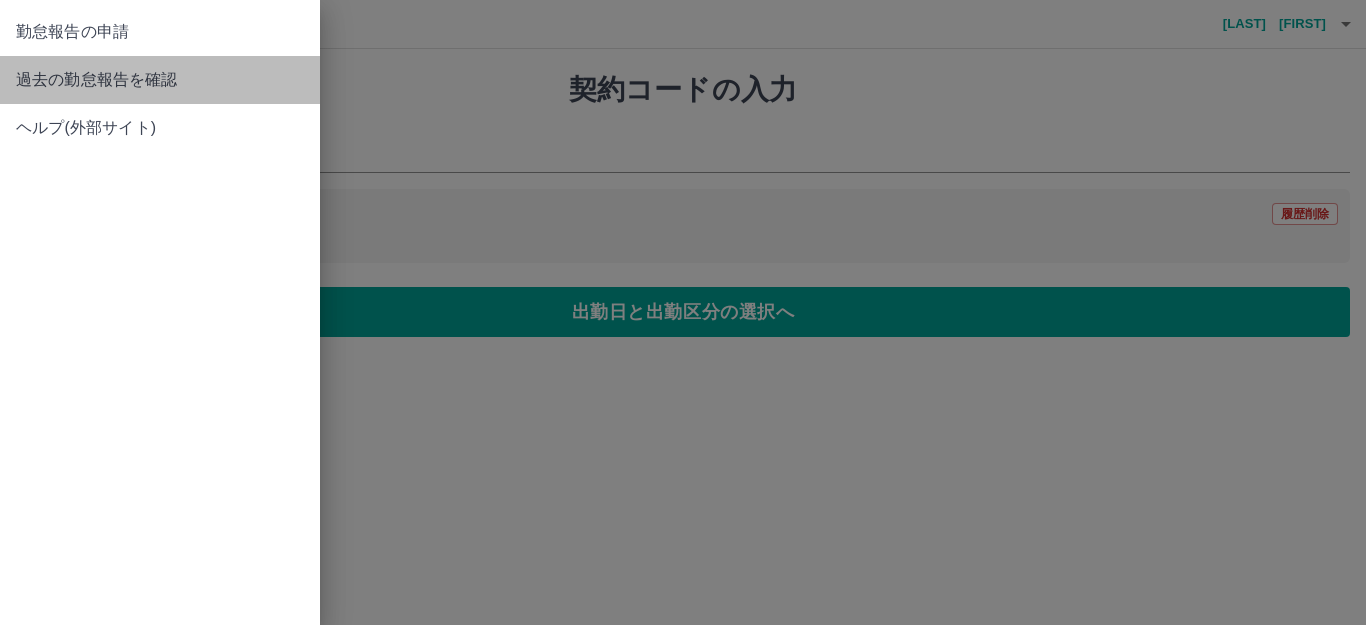 click on "過去の勤怠報告を確認" at bounding box center (160, 80) 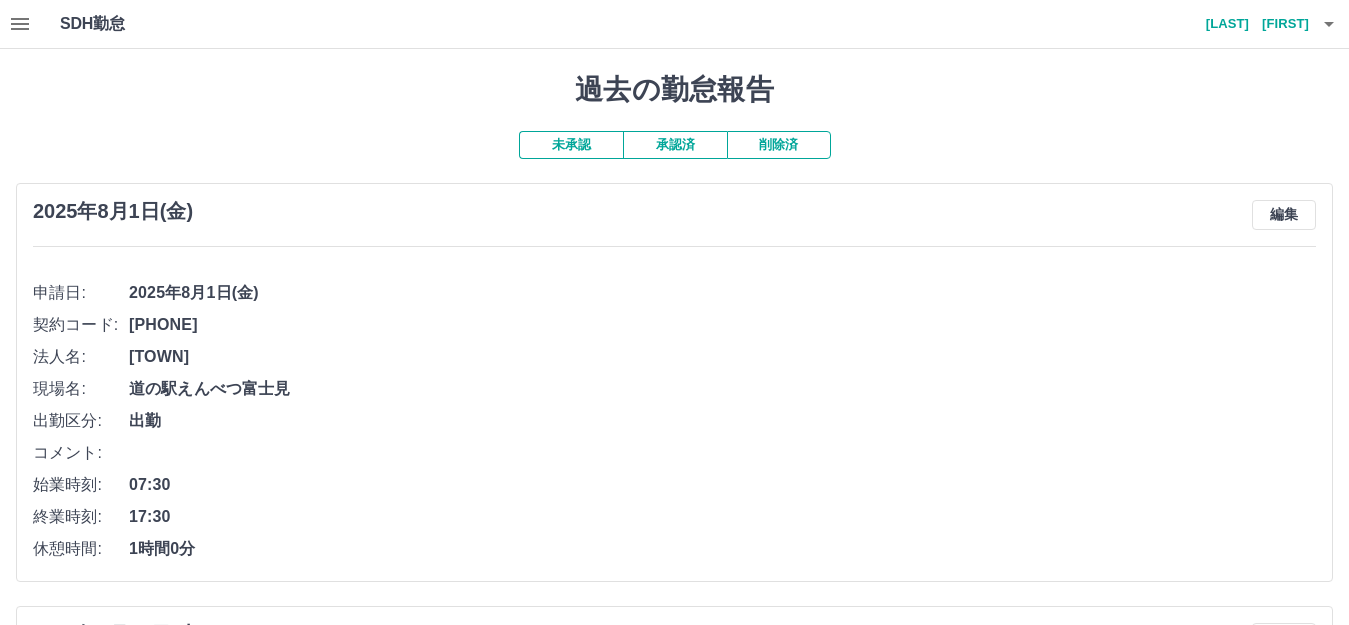 click 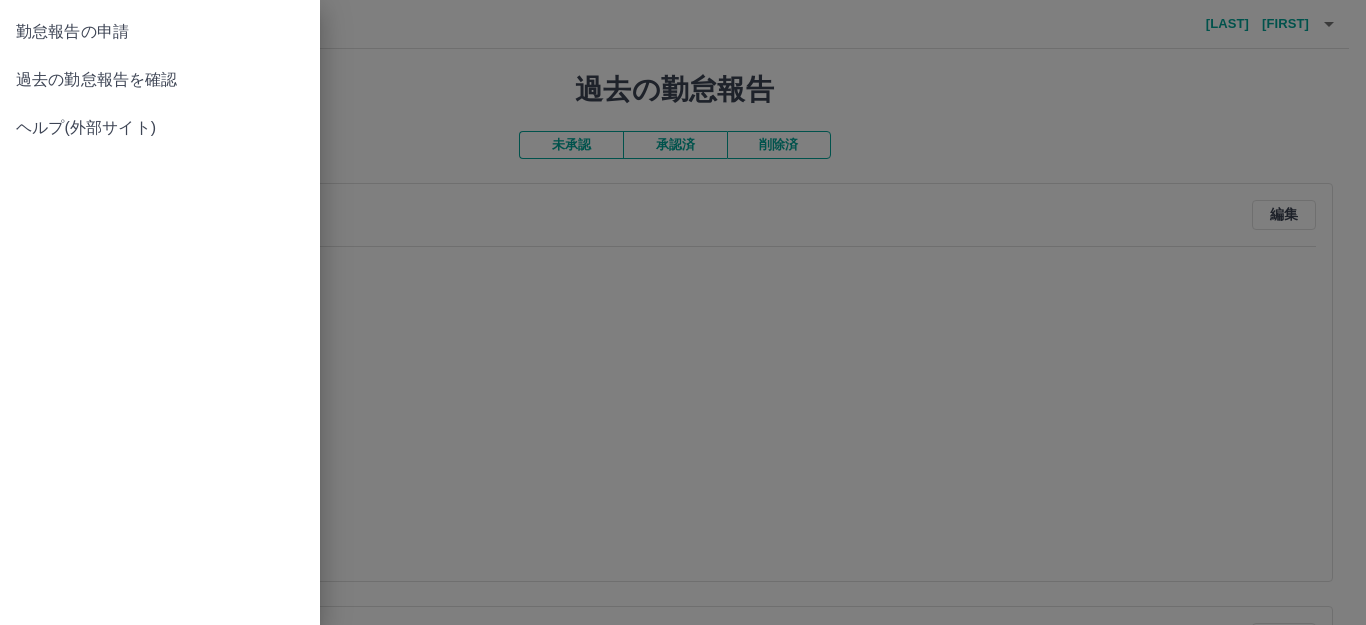 click on "勤怠報告の申請" at bounding box center [160, 32] 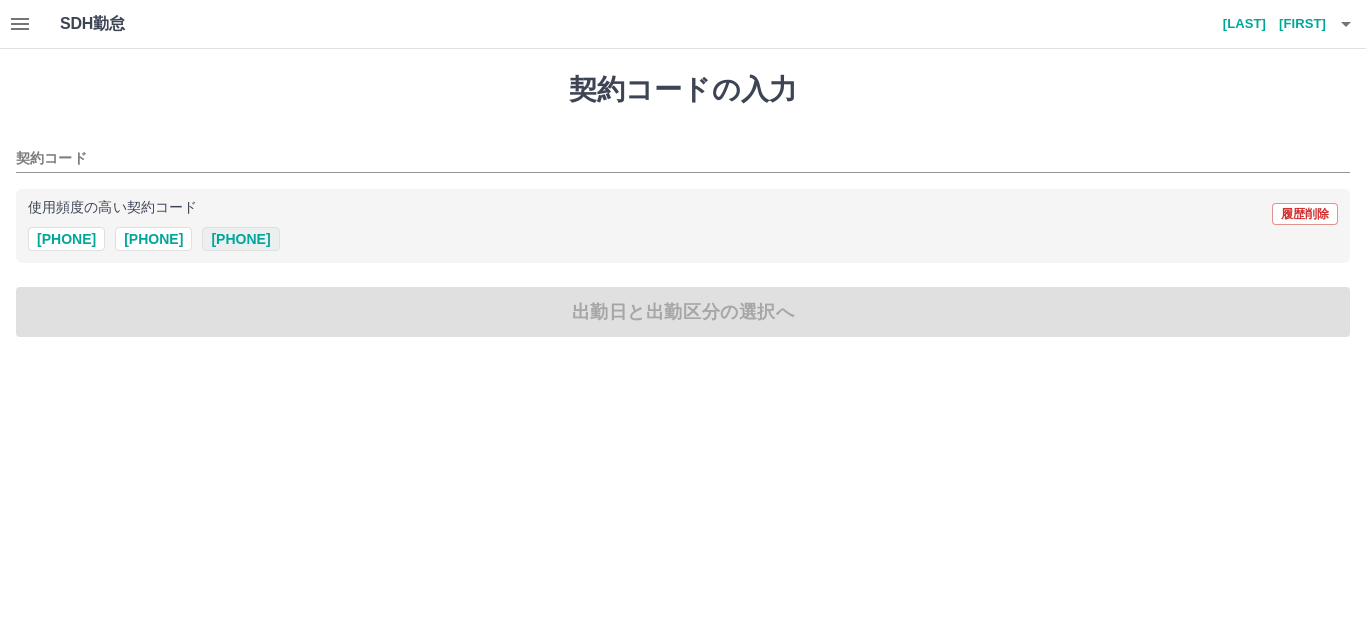 click on "[PHONE]" at bounding box center [240, 239] 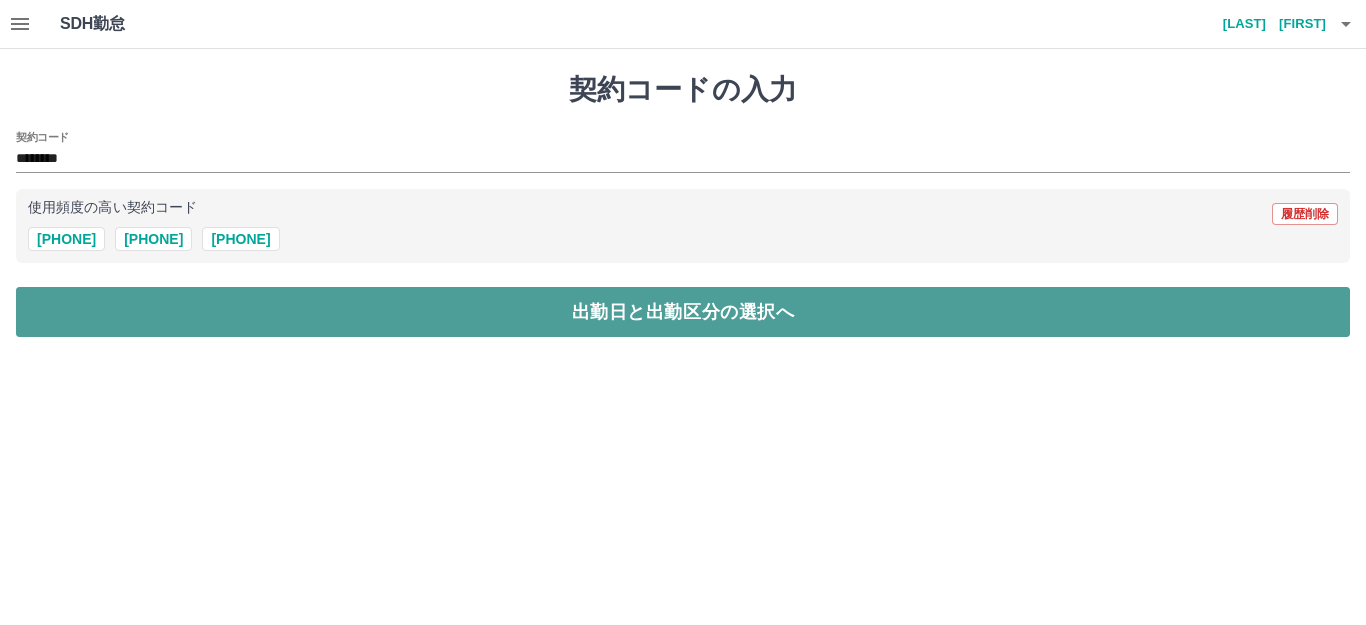 click on "出勤日と出勤区分の選択へ" at bounding box center (683, 312) 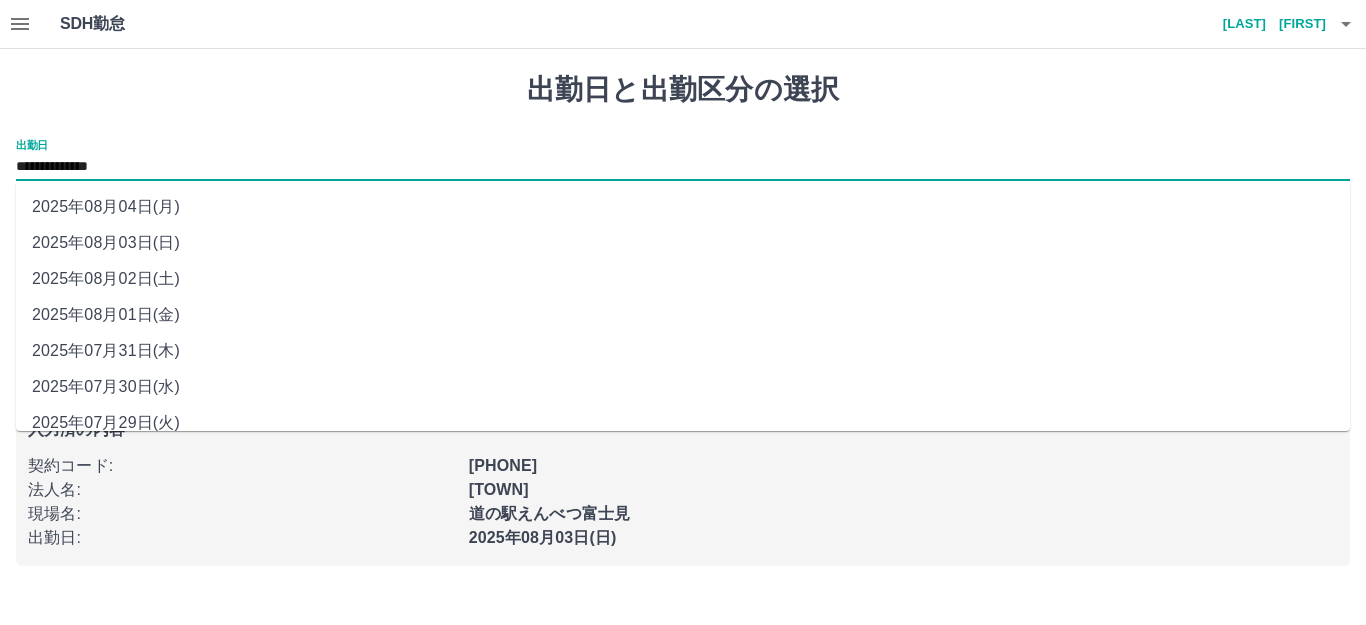 click on "**********" at bounding box center [683, 167] 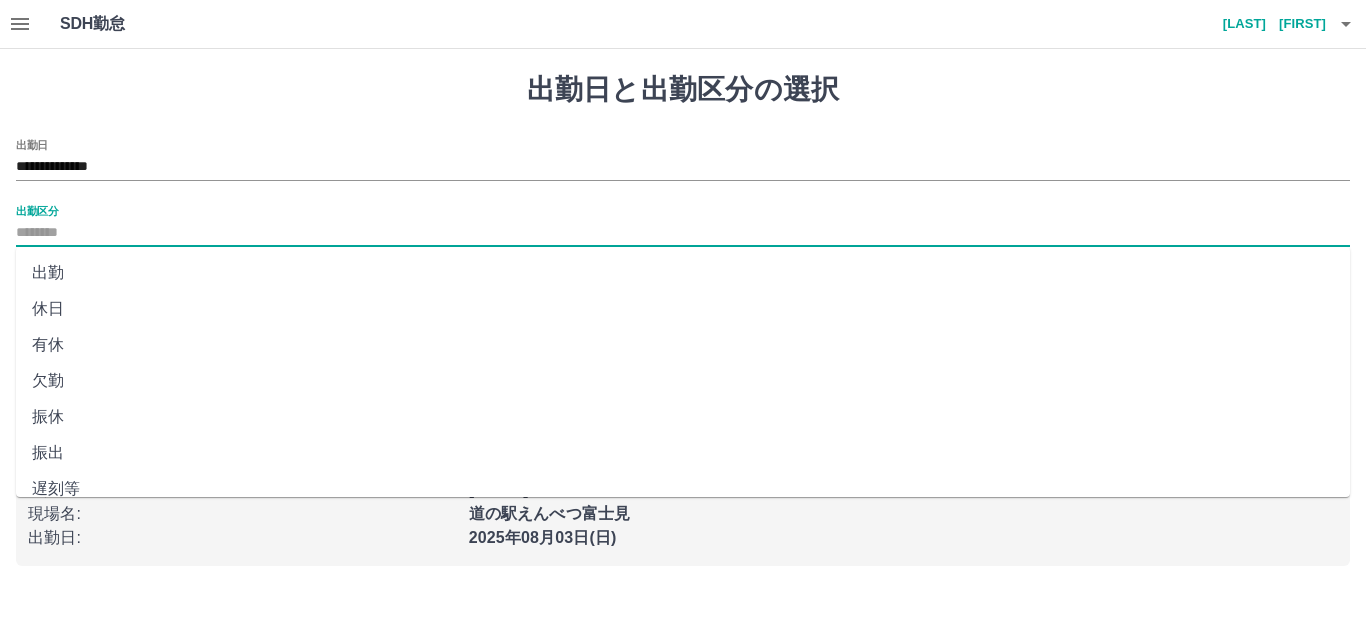 click on "出勤区分" at bounding box center (683, 233) 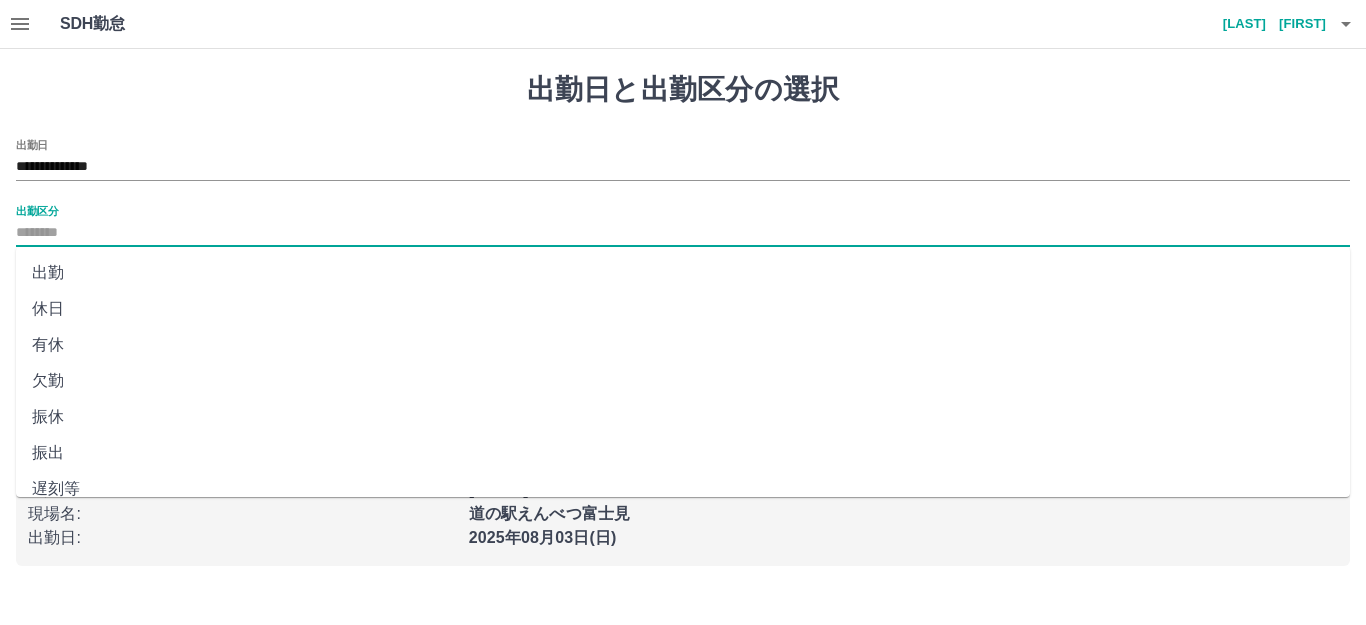 click on "出勤" at bounding box center [683, 273] 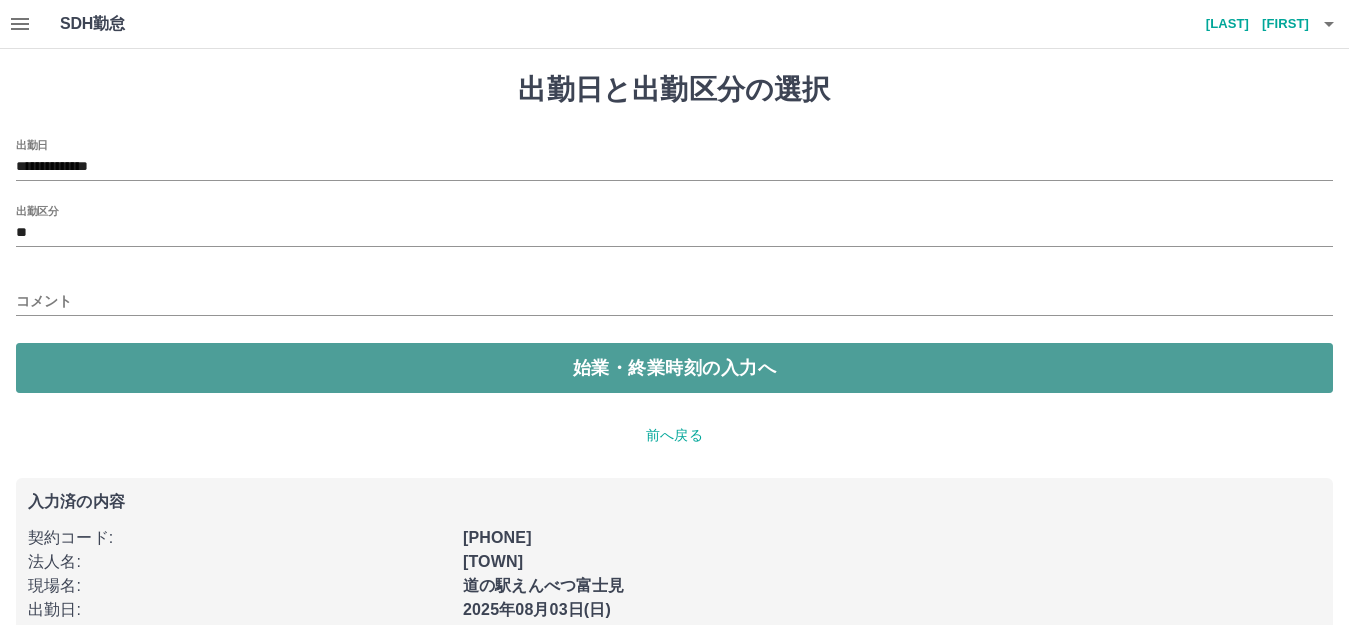 click on "始業・終業時刻の入力へ" at bounding box center [674, 368] 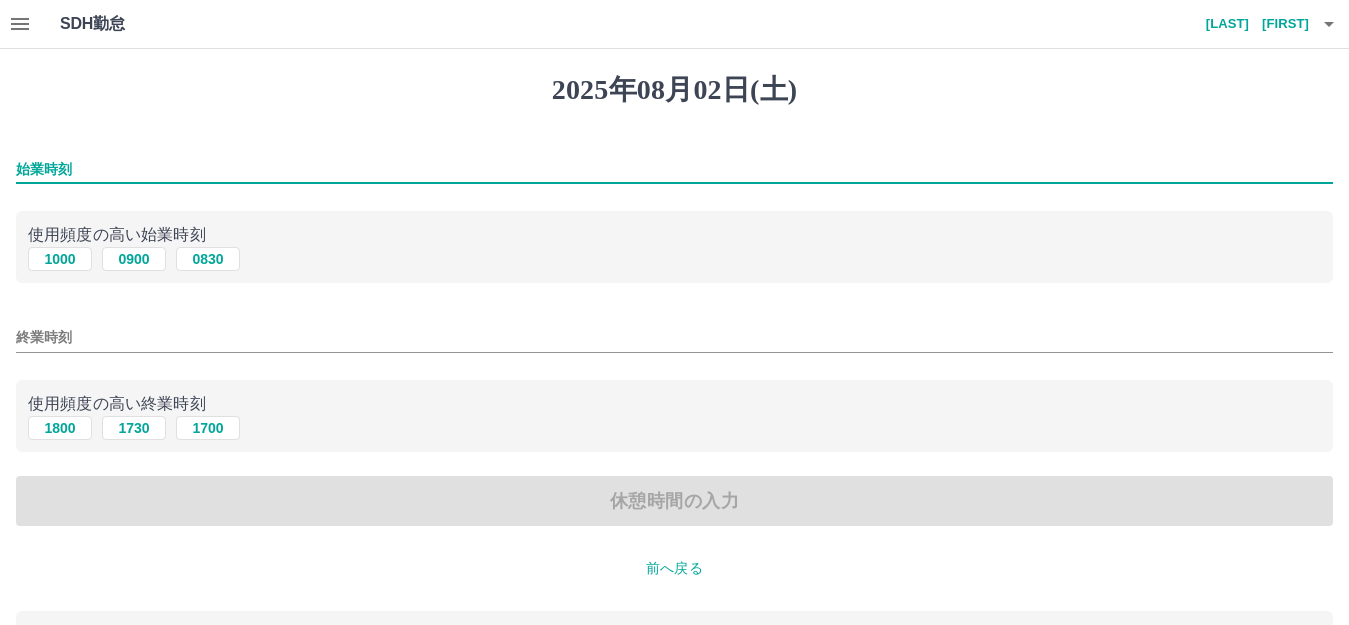 click on "始業時刻" at bounding box center [674, 169] 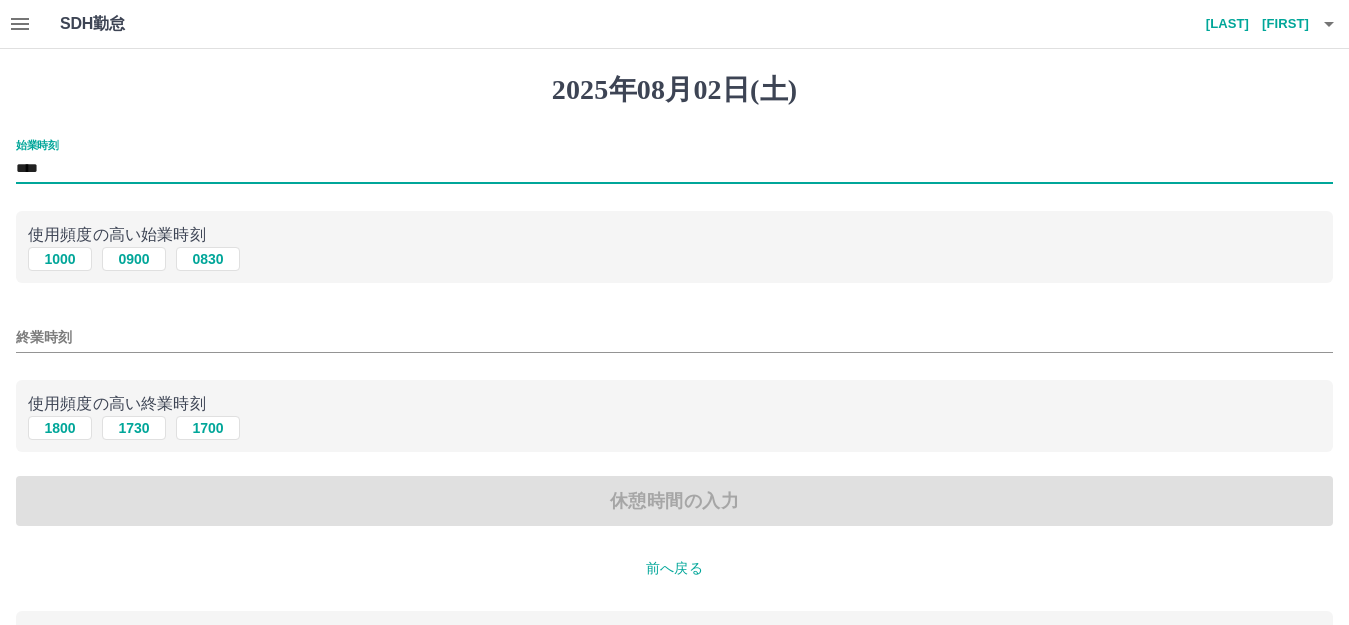 type on "****" 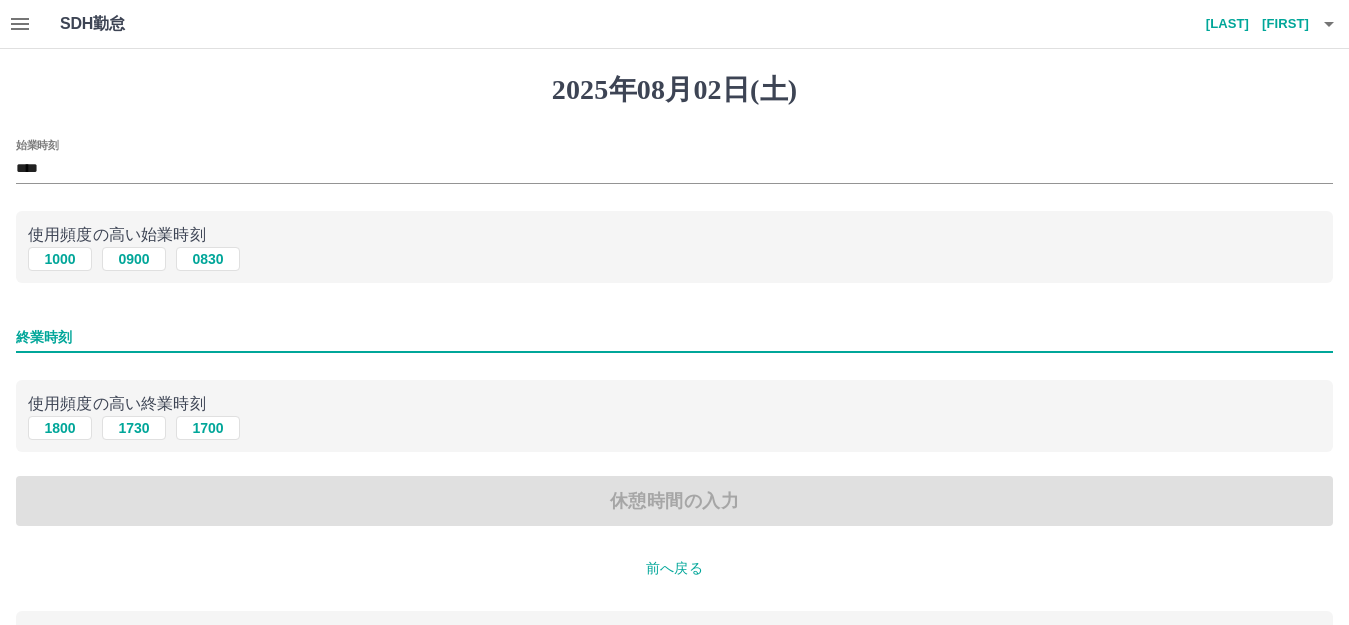 click on "終業時刻" at bounding box center (674, 337) 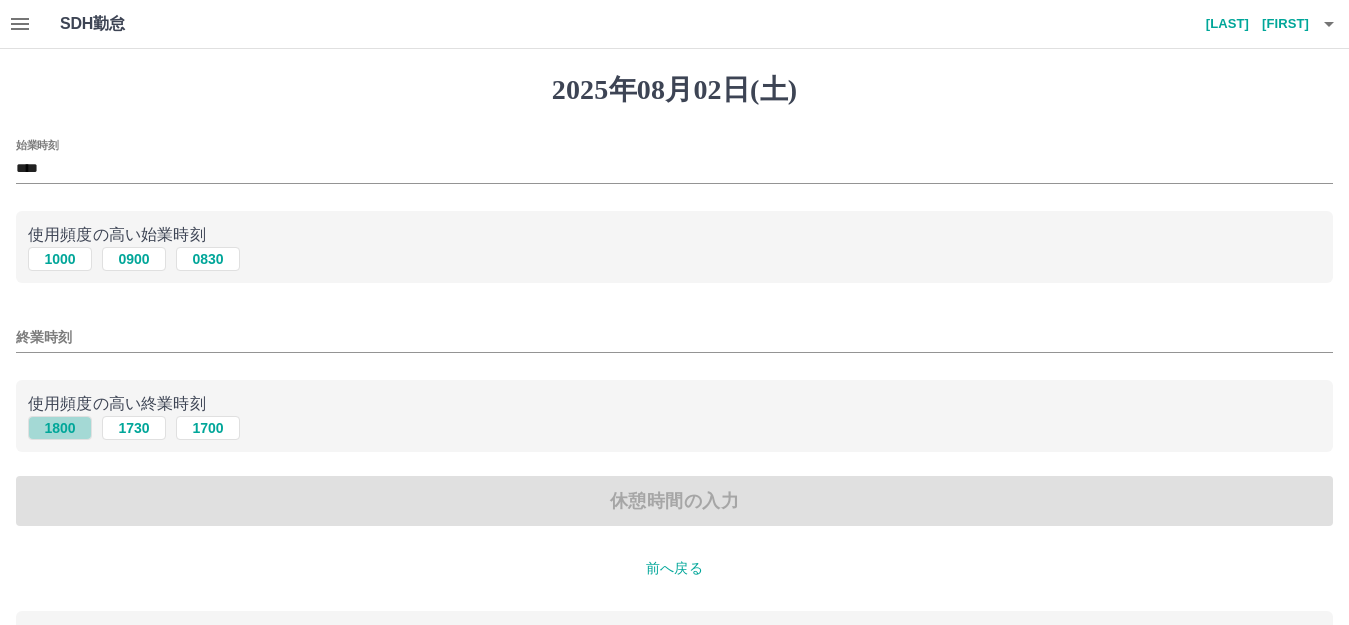 click on "1800" at bounding box center [60, 428] 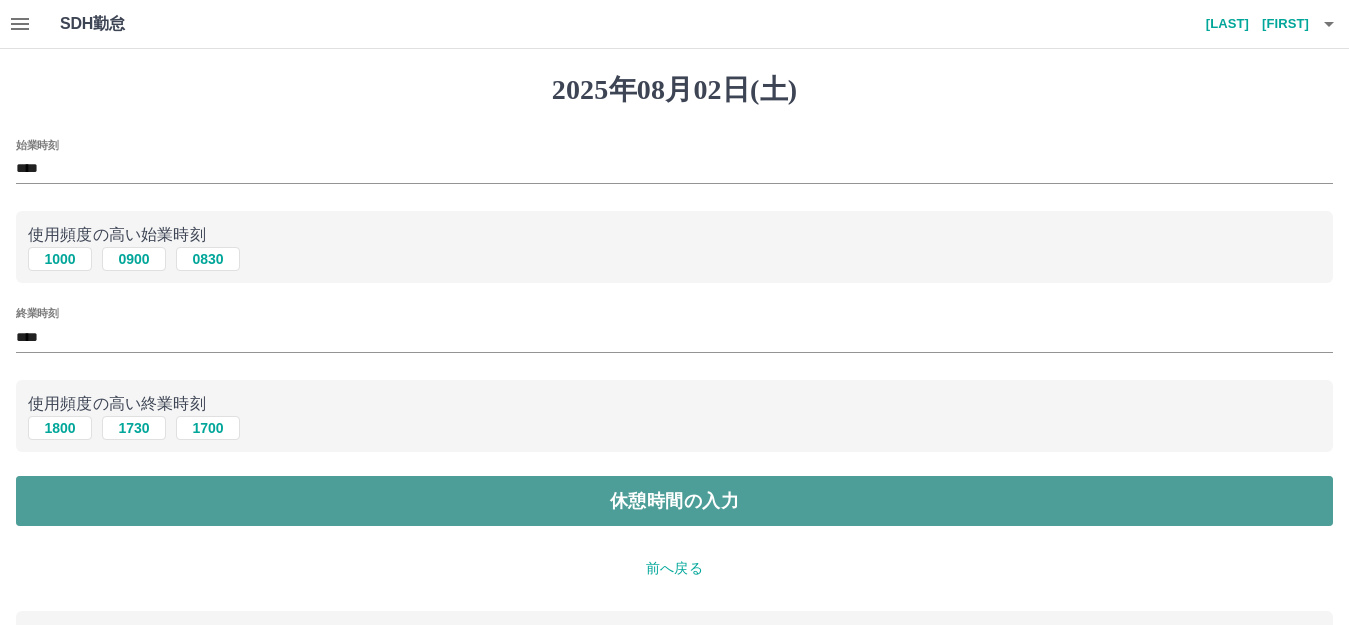 click on "休憩時間の入力" at bounding box center [674, 501] 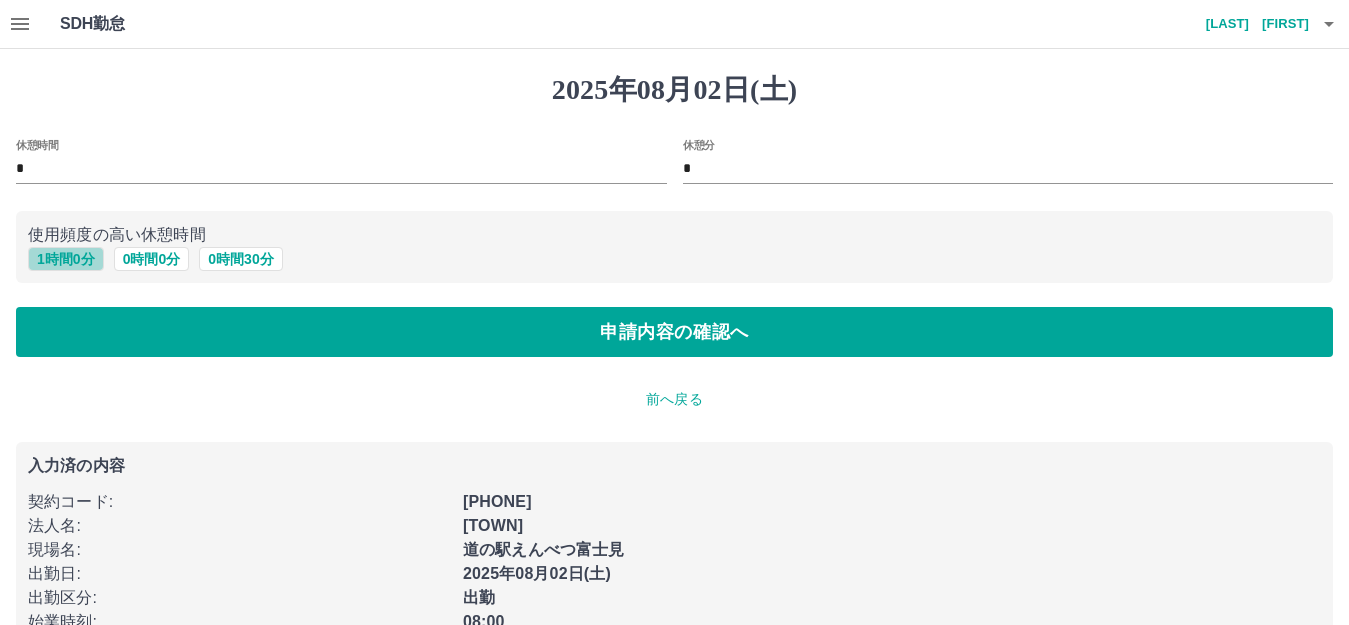 click on "1 時間 0 分" at bounding box center [66, 259] 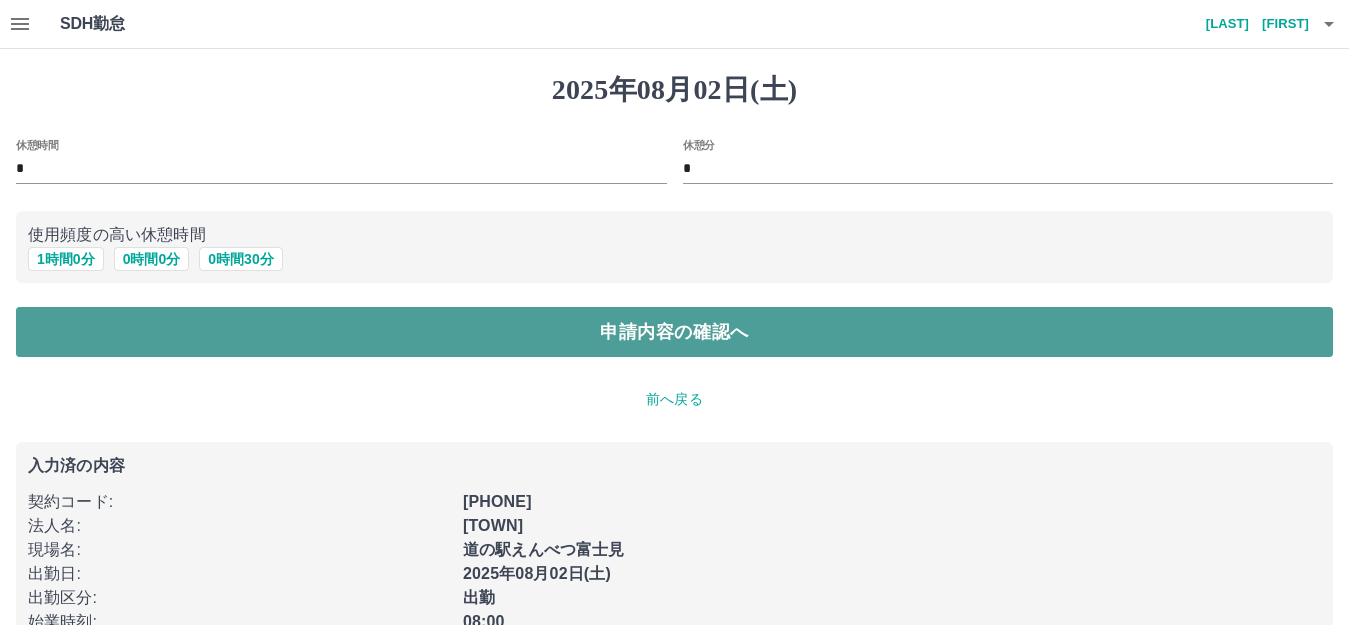 click on "申請内容の確認へ" at bounding box center (674, 332) 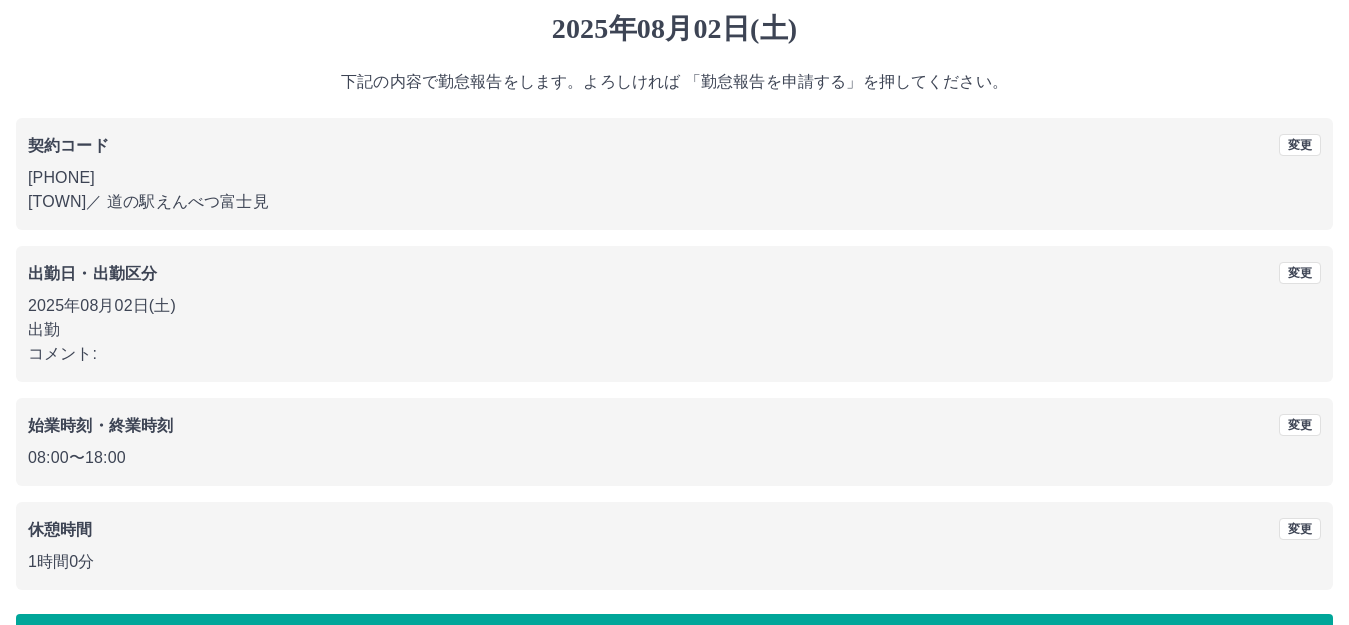 scroll, scrollTop: 124, scrollLeft: 0, axis: vertical 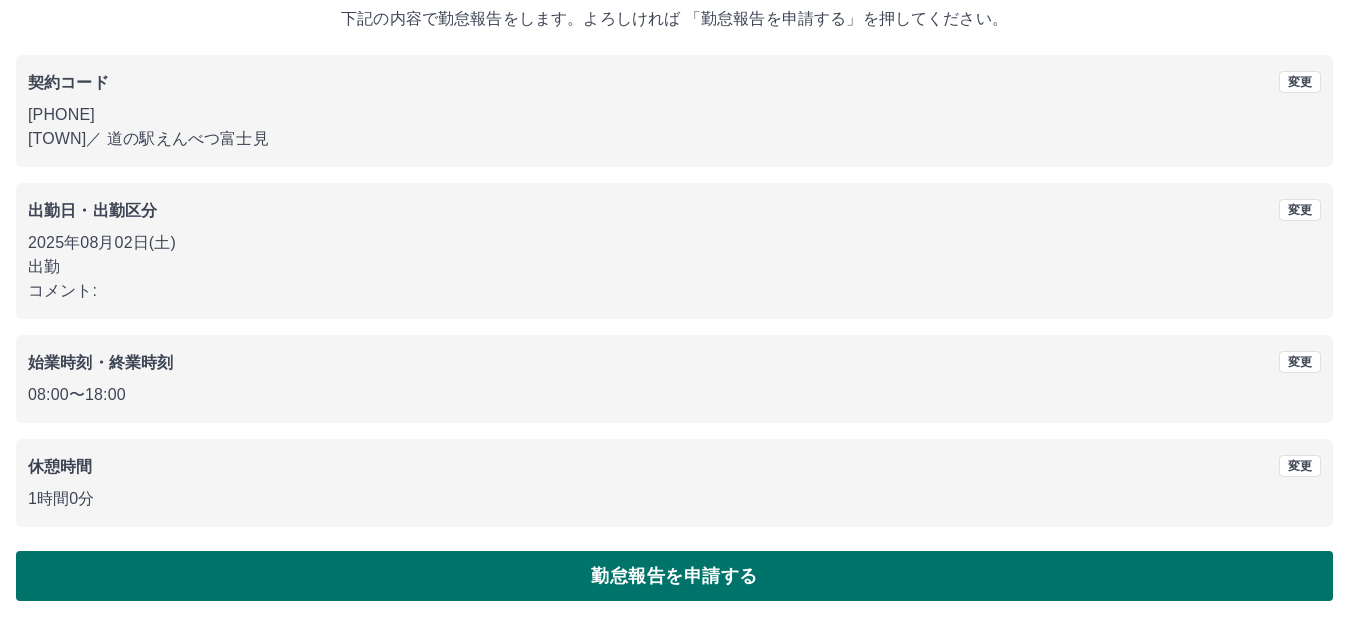 click on "勤怠報告を申請する" at bounding box center (674, 576) 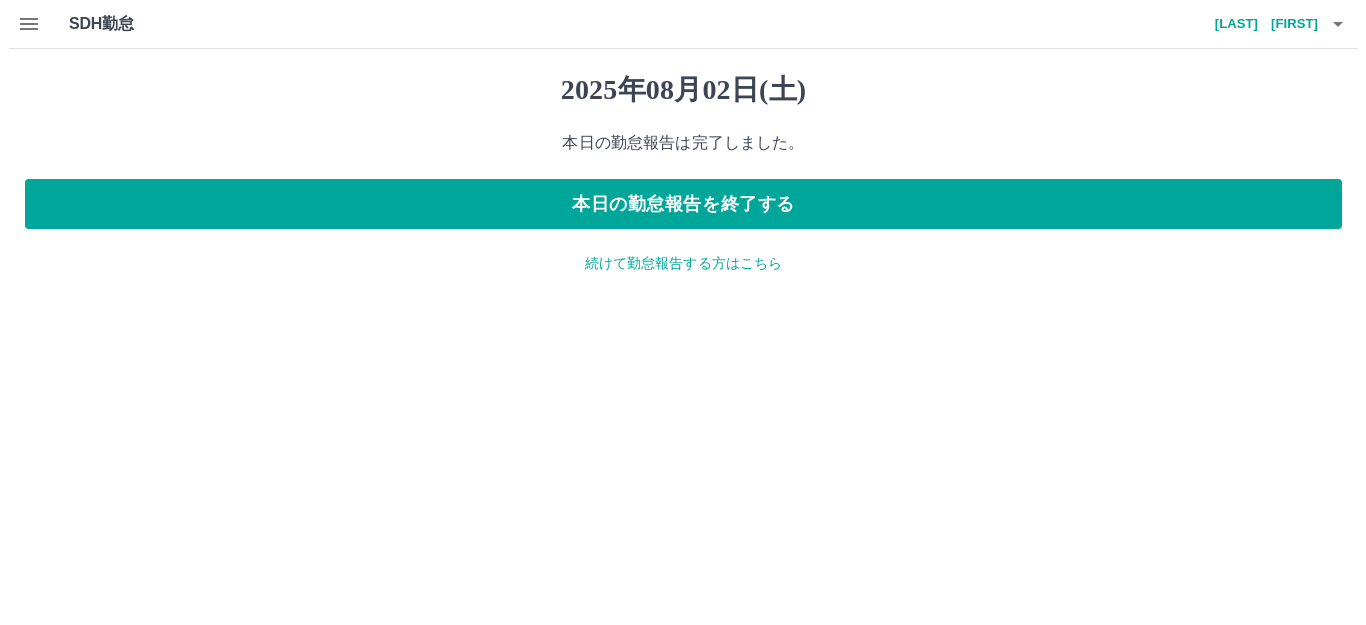 scroll, scrollTop: 0, scrollLeft: 0, axis: both 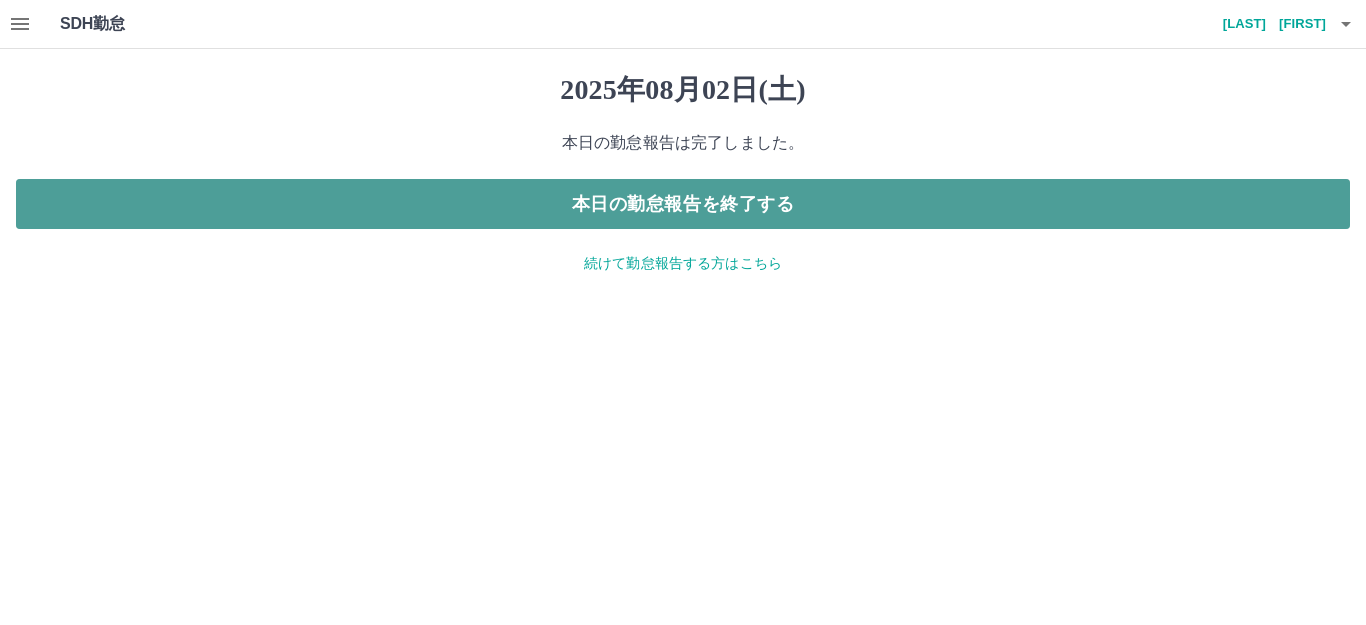 click on "本日の勤怠報告を終了する" at bounding box center [683, 204] 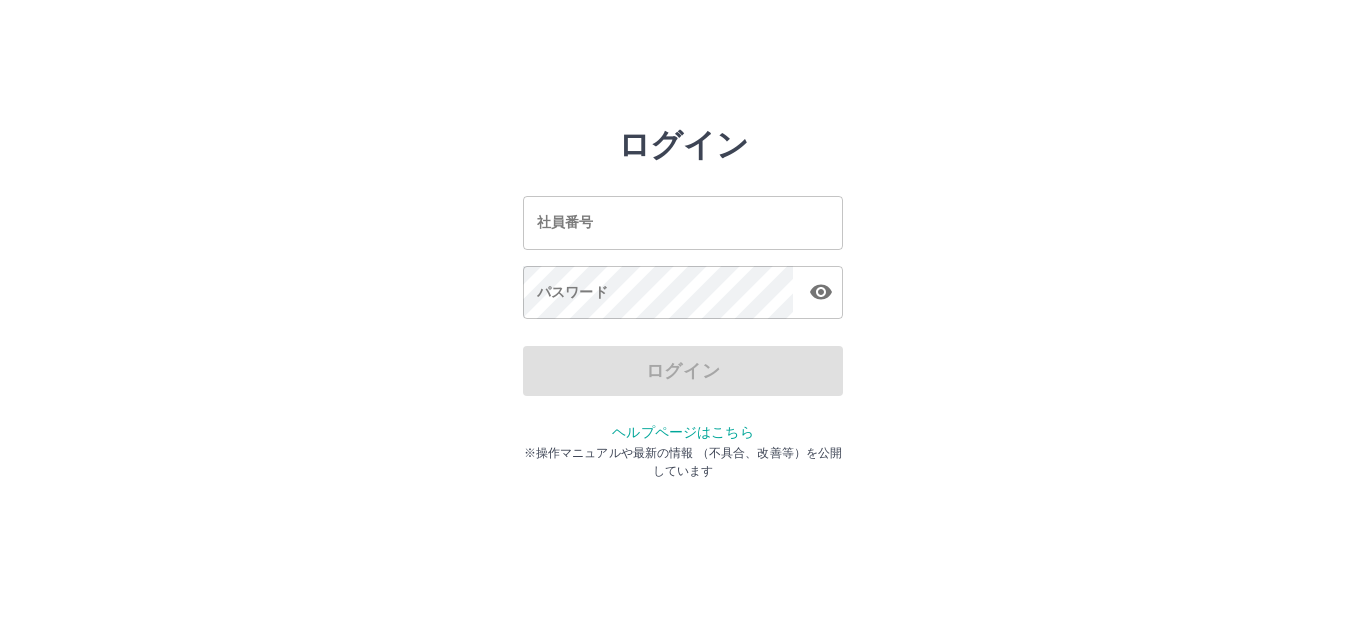 scroll, scrollTop: 0, scrollLeft: 0, axis: both 